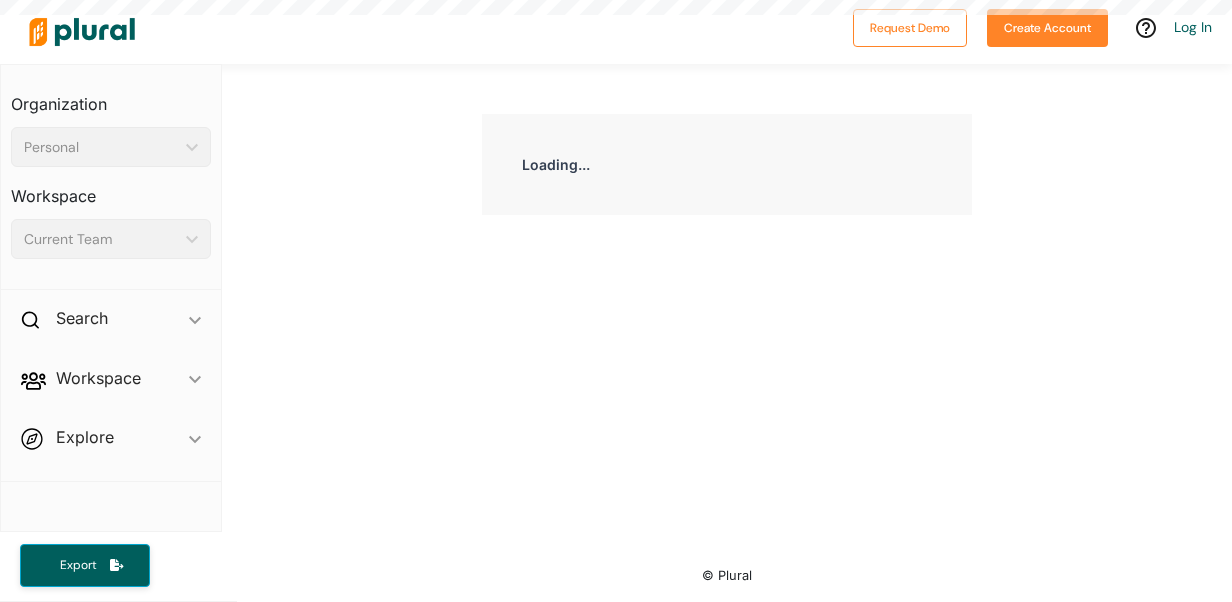 scroll, scrollTop: 0, scrollLeft: 0, axis: both 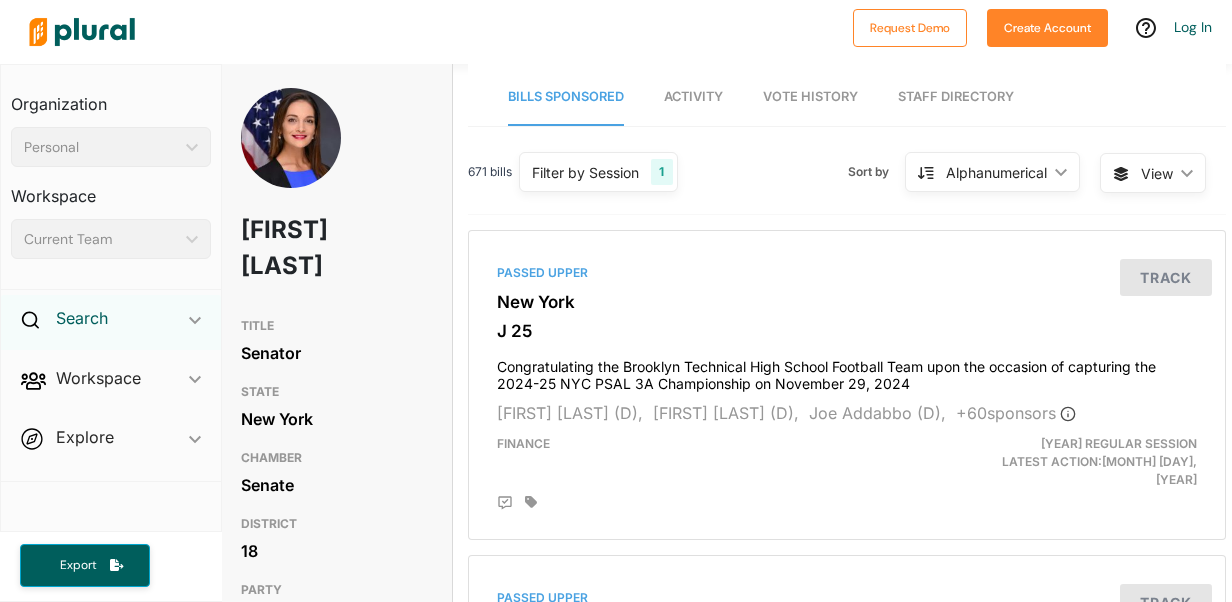 click on "Search" at bounding box center (82, 318) 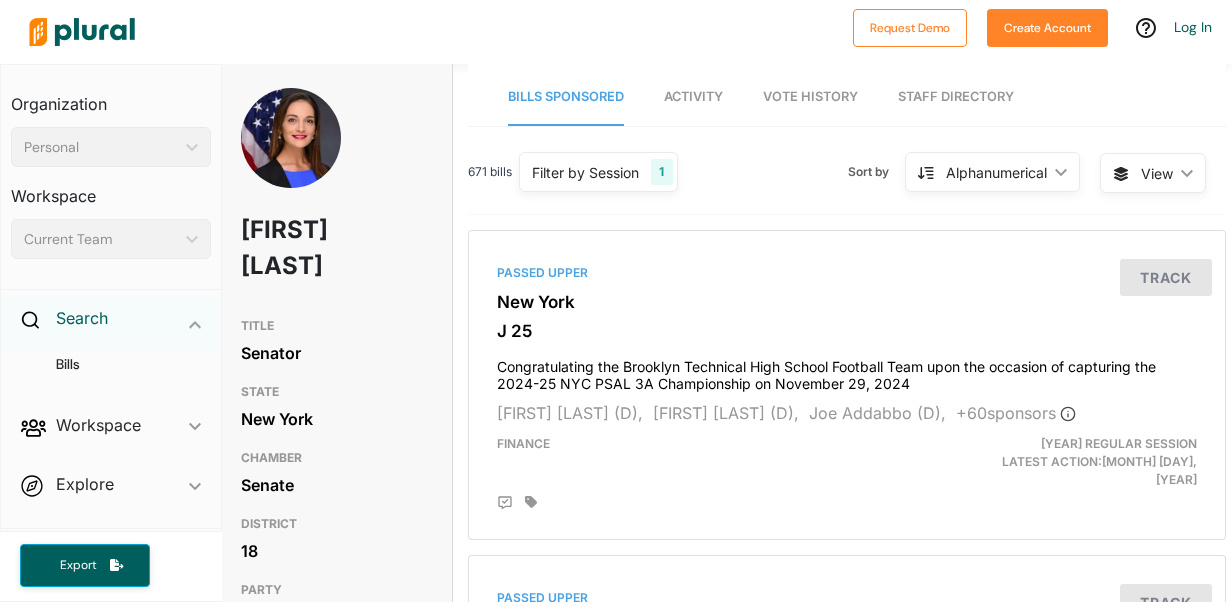 click on "Search" at bounding box center (82, 318) 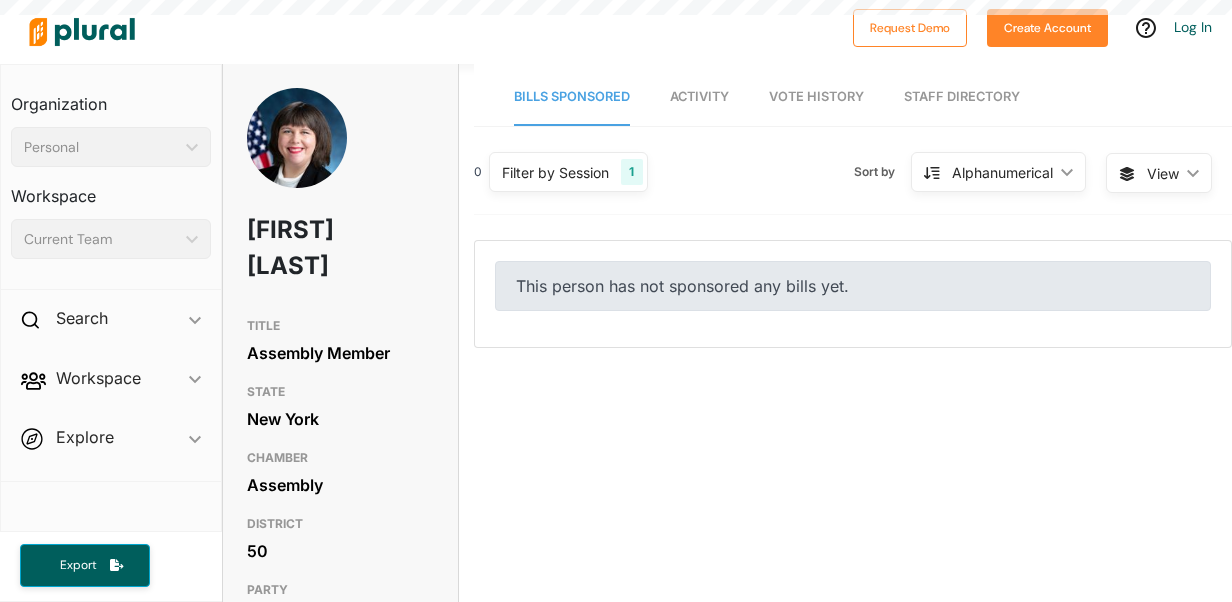 scroll, scrollTop: 0, scrollLeft: 0, axis: both 